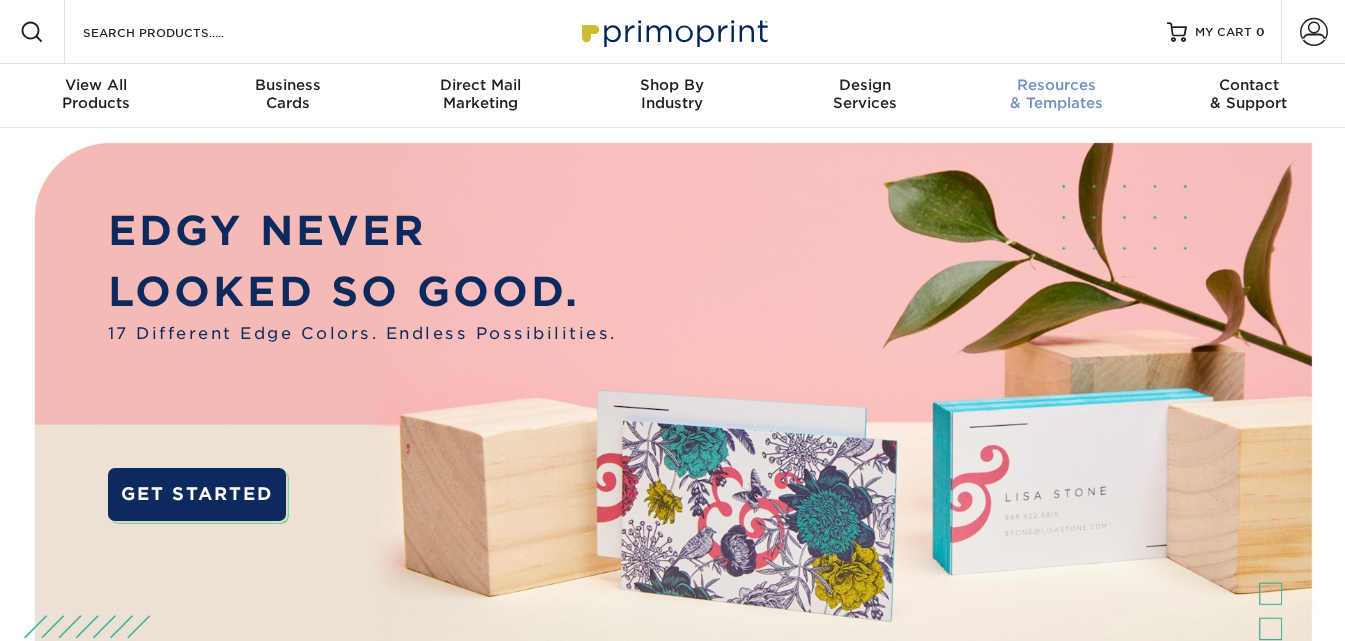 scroll, scrollTop: 0, scrollLeft: 0, axis: both 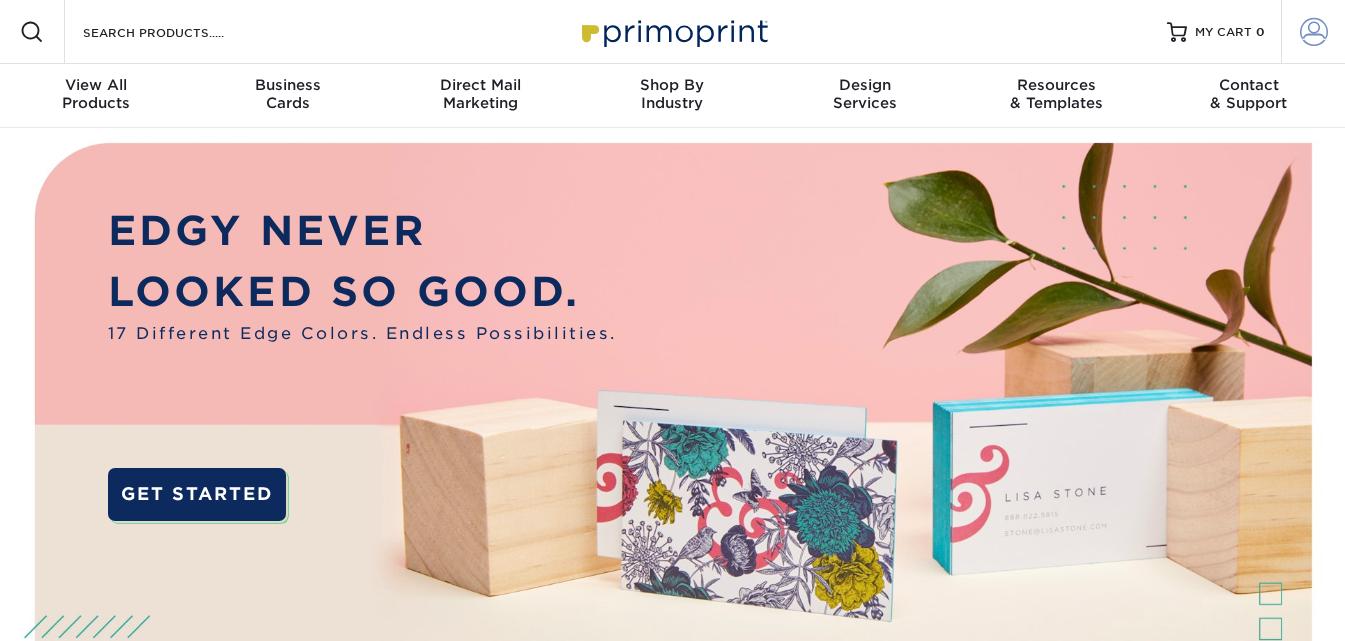 type on "JOSE@OZAREALTY.COM" 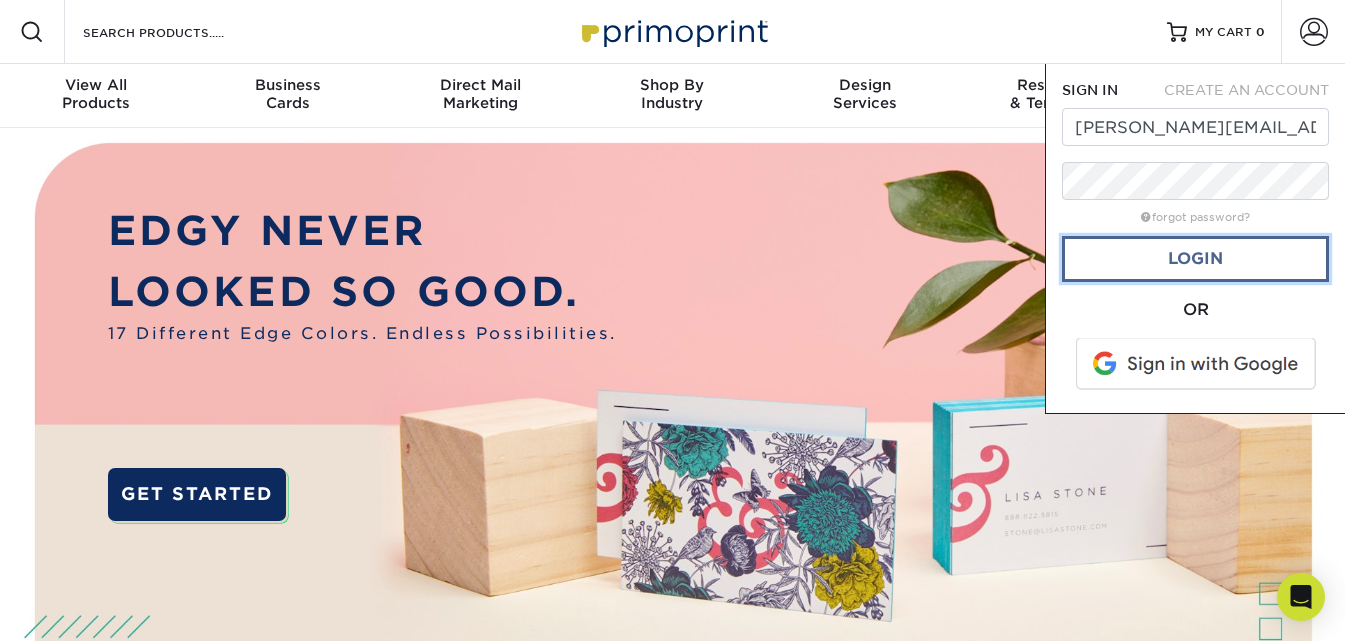 click on "Login" at bounding box center (1195, 259) 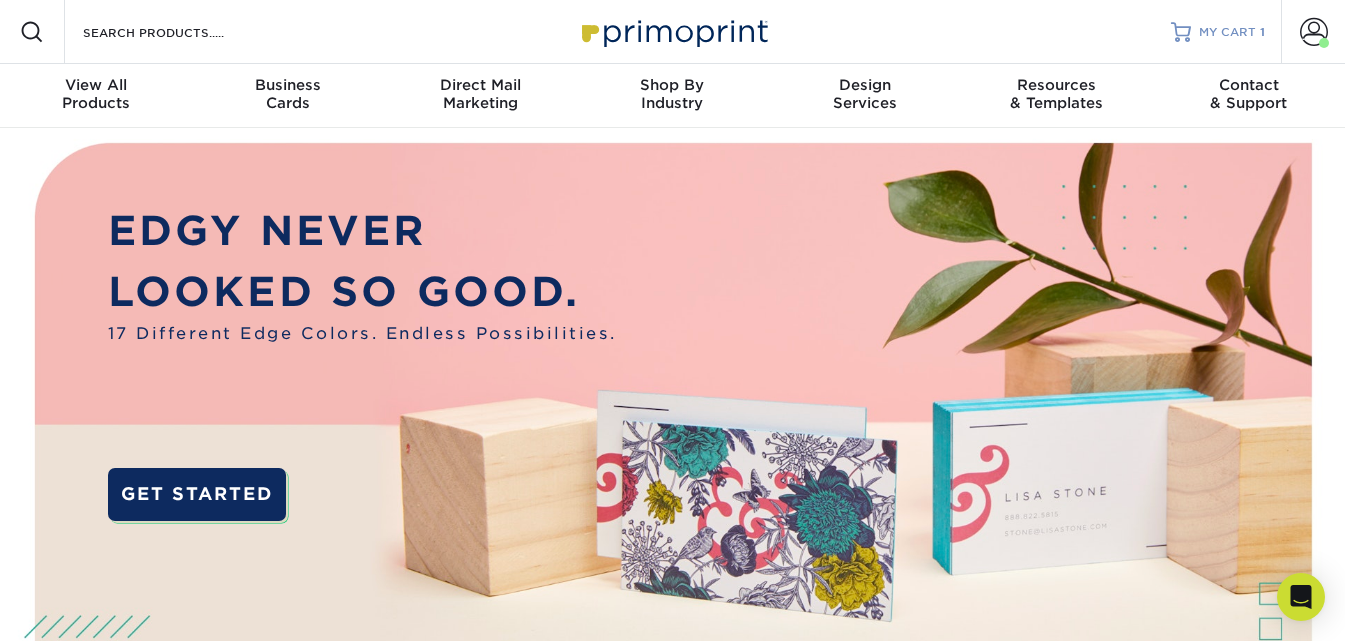 click on "MY CART" at bounding box center [1227, 32] 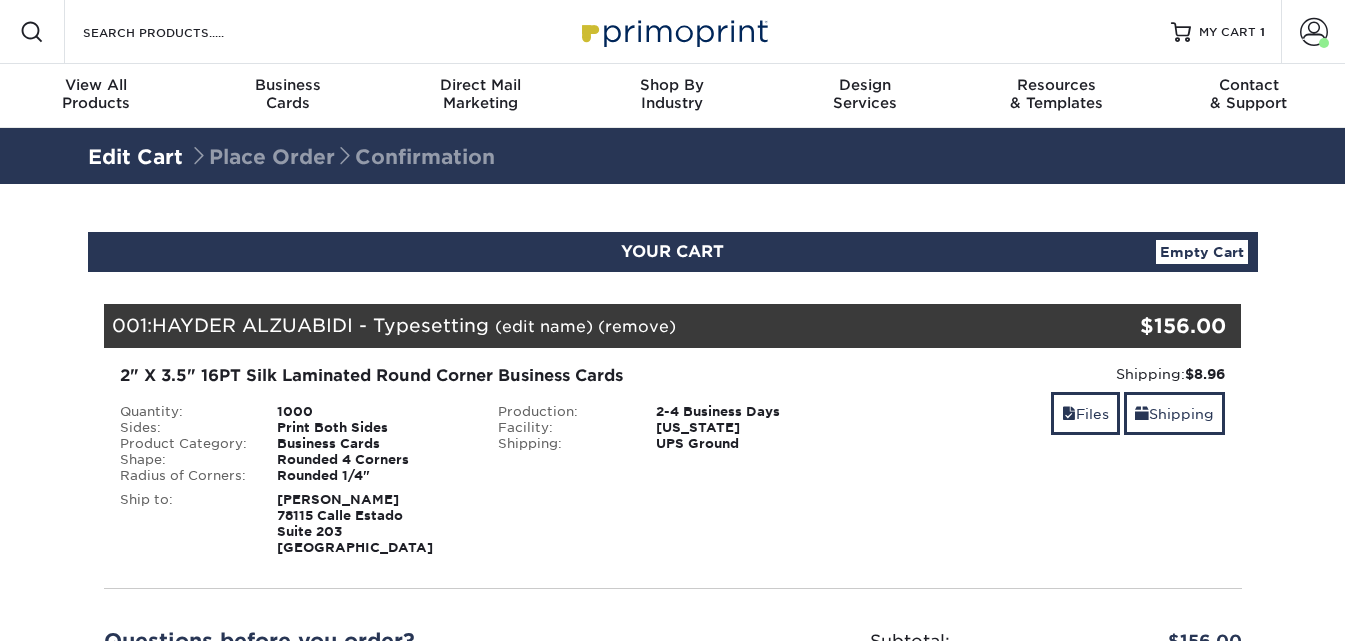scroll, scrollTop: 0, scrollLeft: 0, axis: both 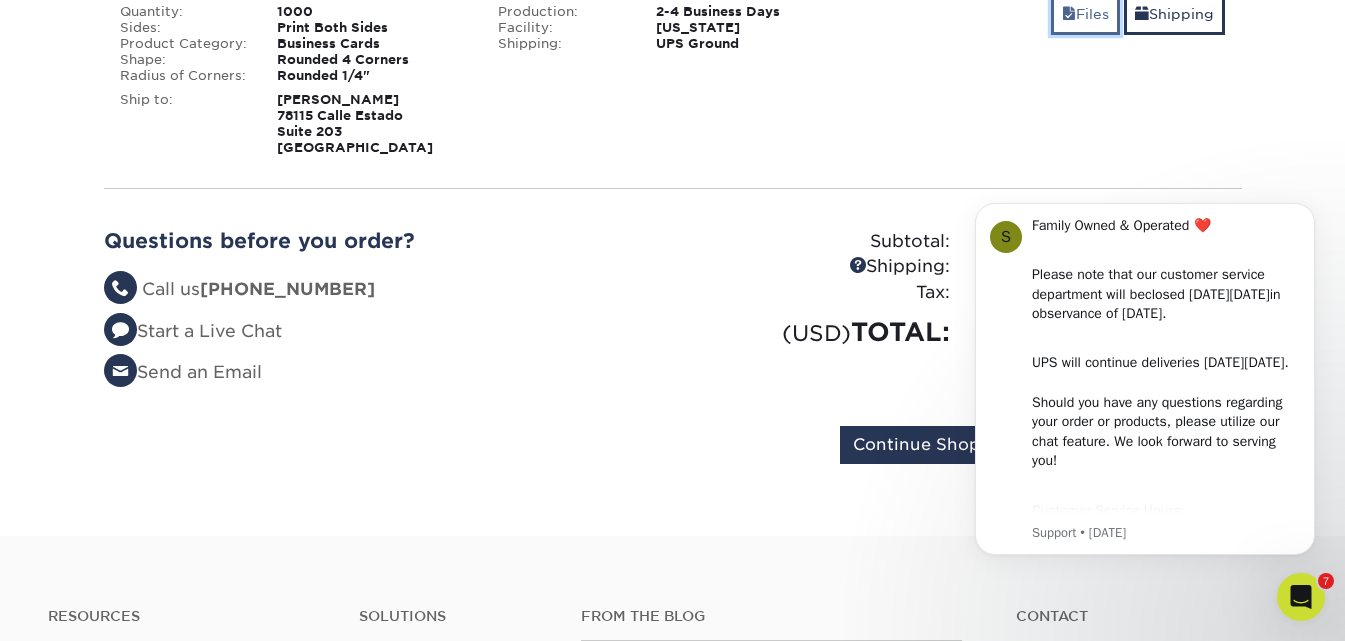 click on "Files" at bounding box center (1085, 13) 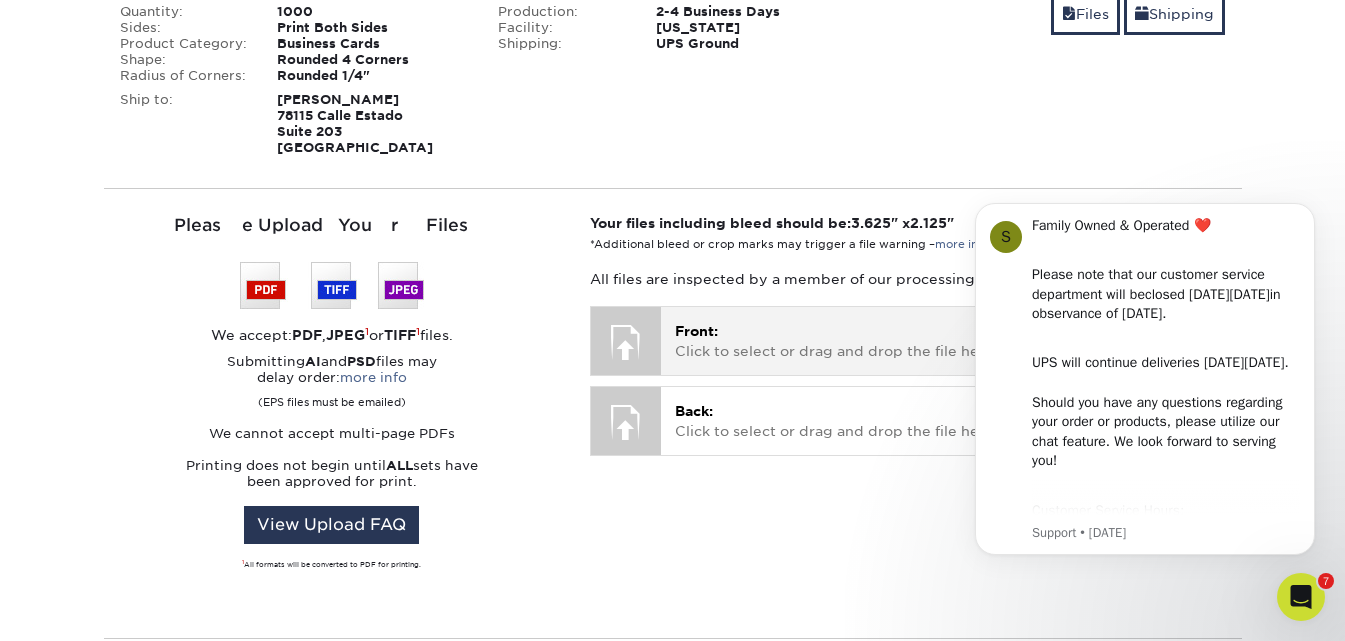 click at bounding box center [626, 342] 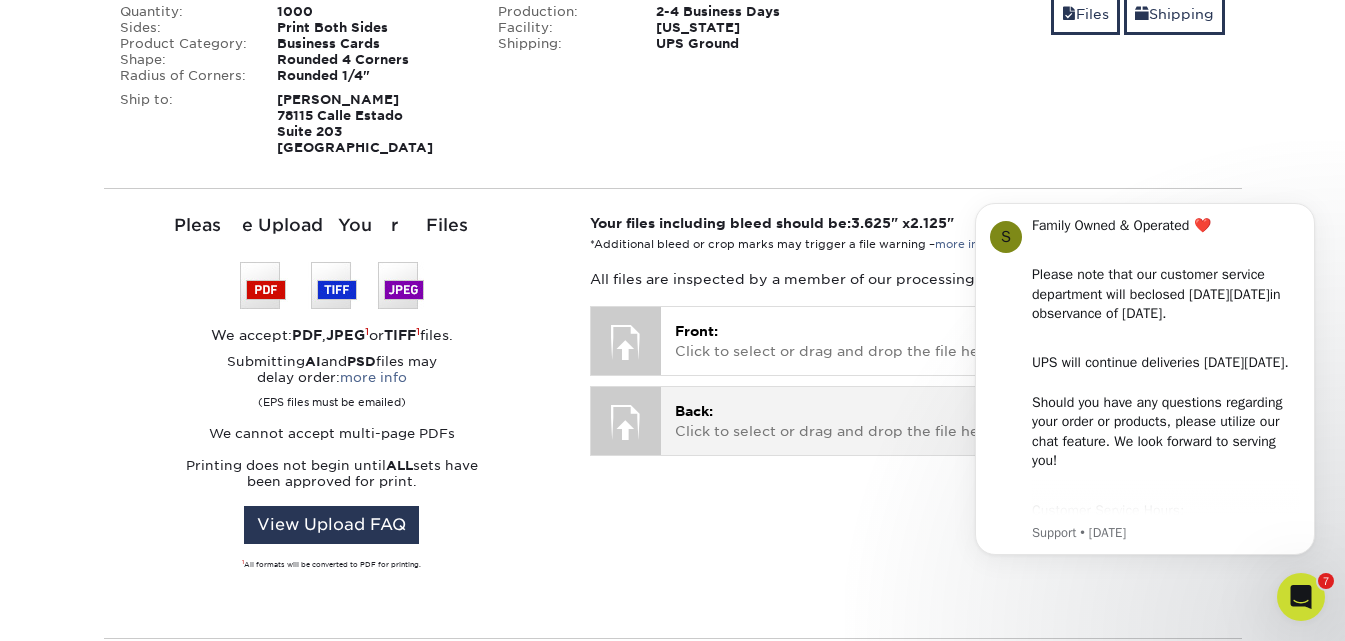 scroll, scrollTop: 500, scrollLeft: 0, axis: vertical 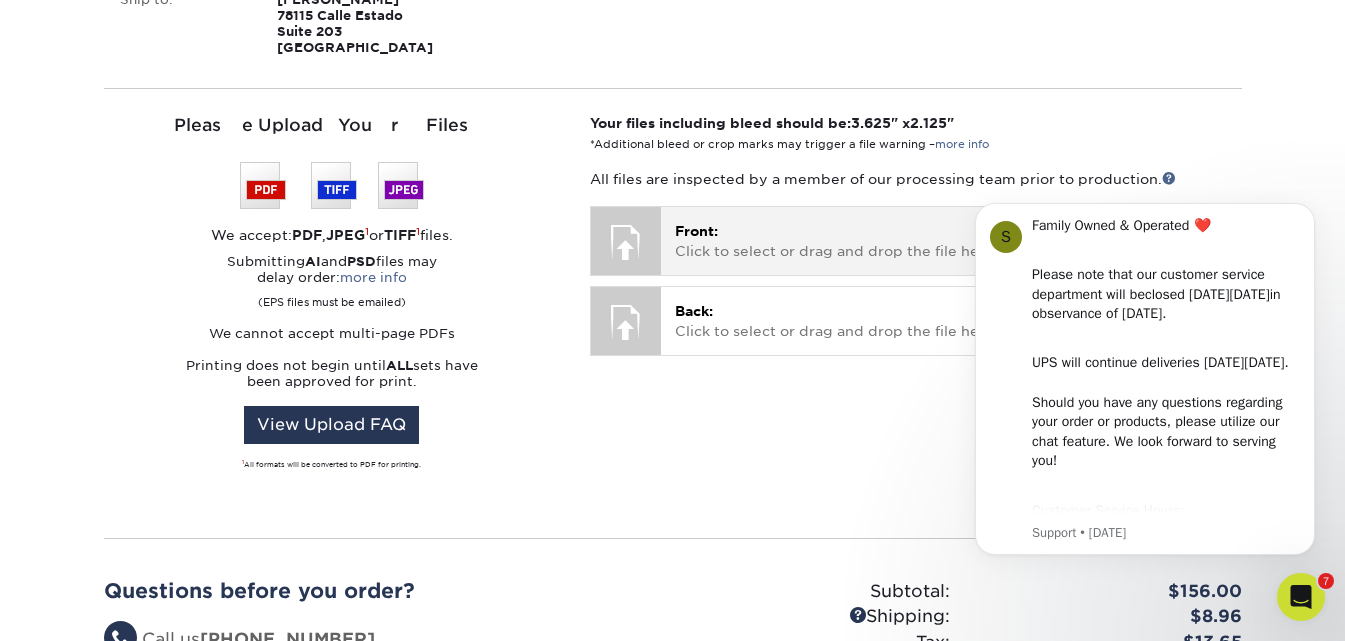 click on "Front: Click to select or drag and drop the file here." at bounding box center (950, 241) 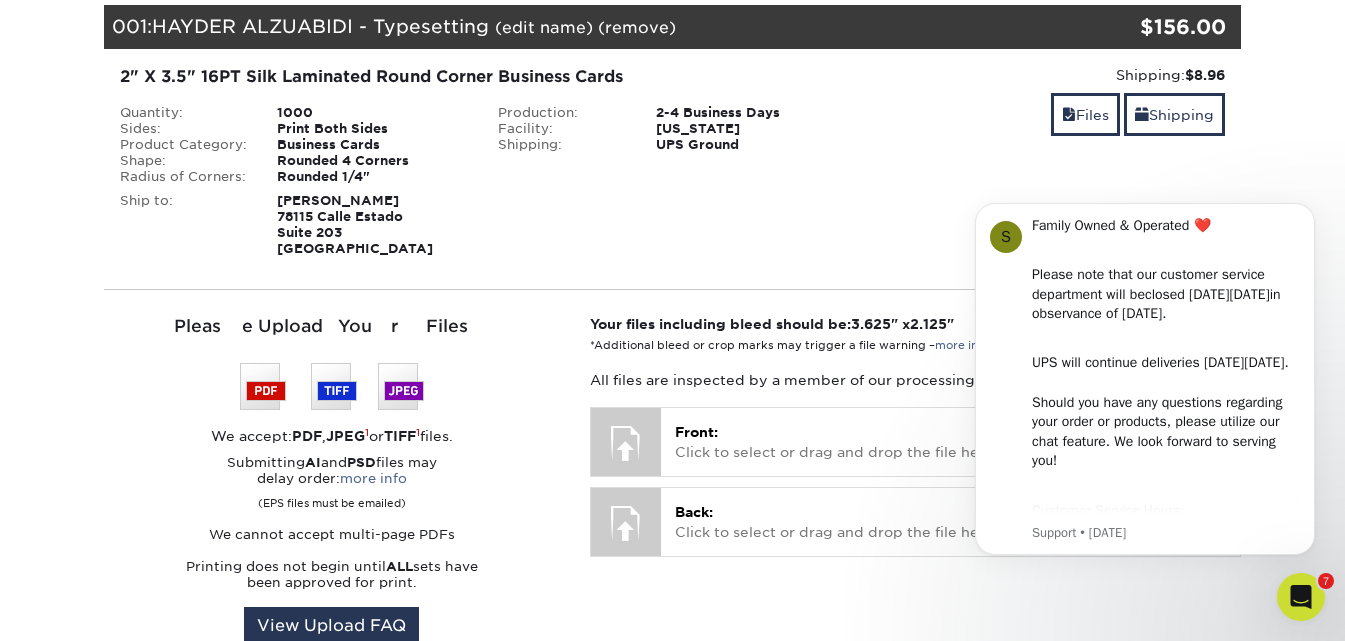 scroll, scrollTop: 300, scrollLeft: 0, axis: vertical 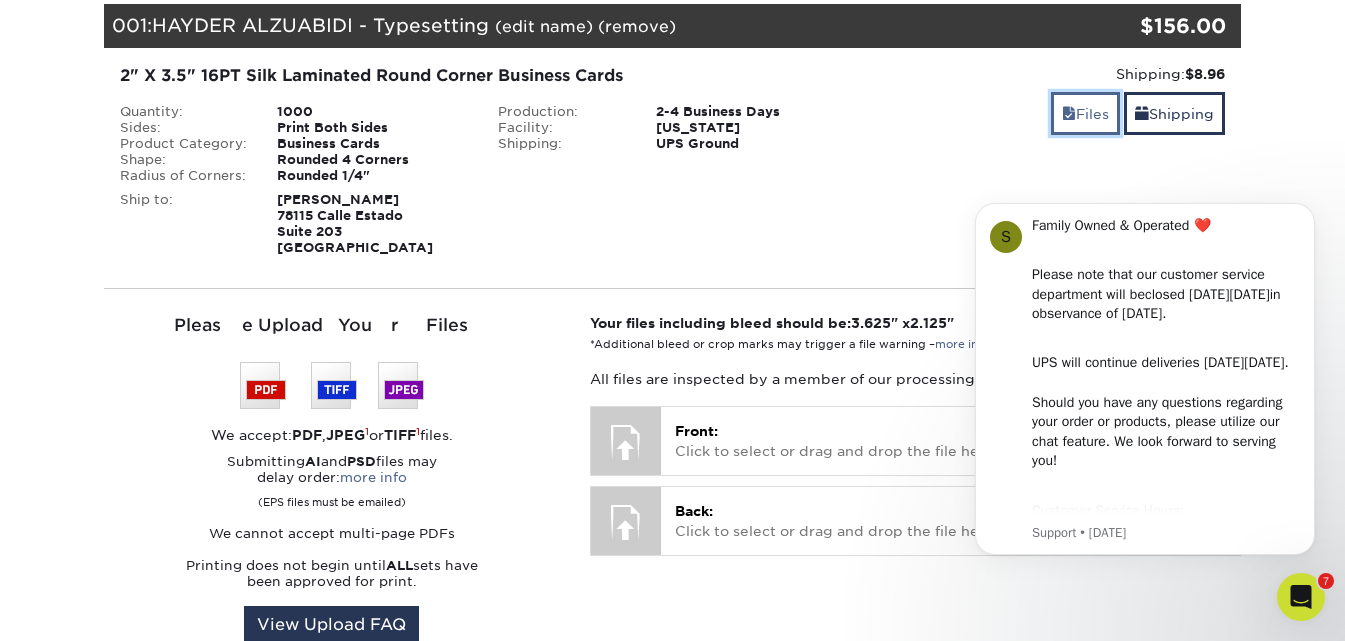 click on "Files" at bounding box center (1085, 113) 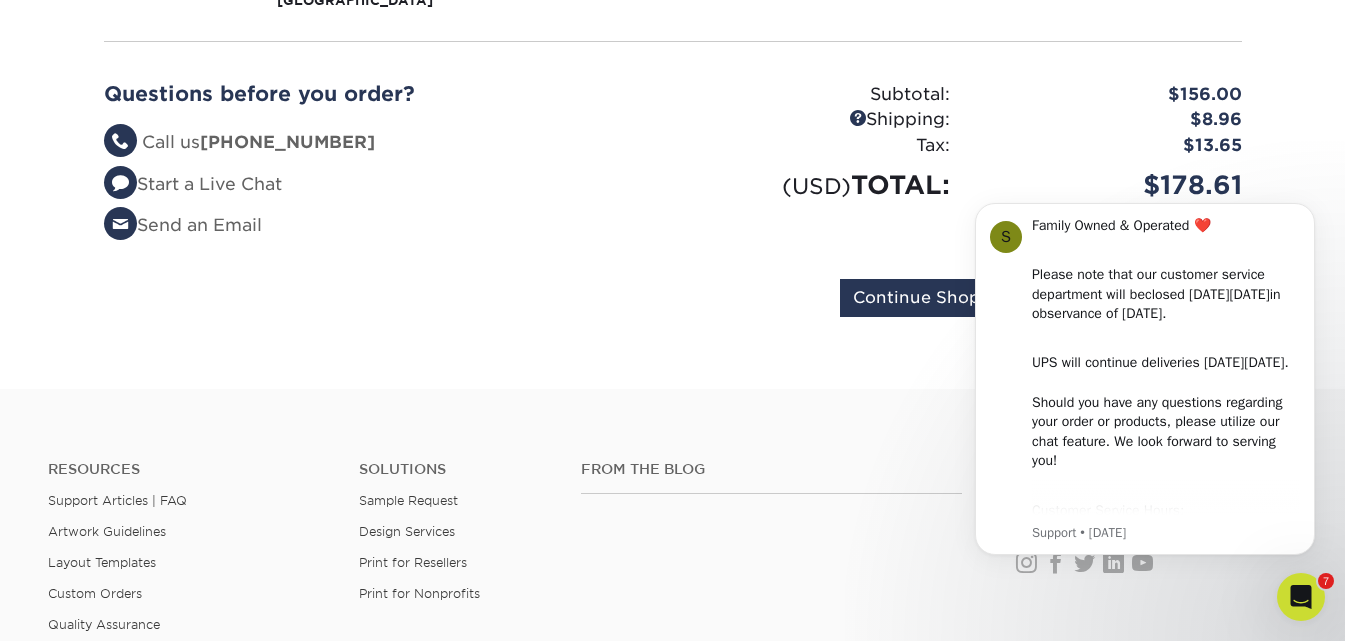 scroll, scrollTop: 700, scrollLeft: 0, axis: vertical 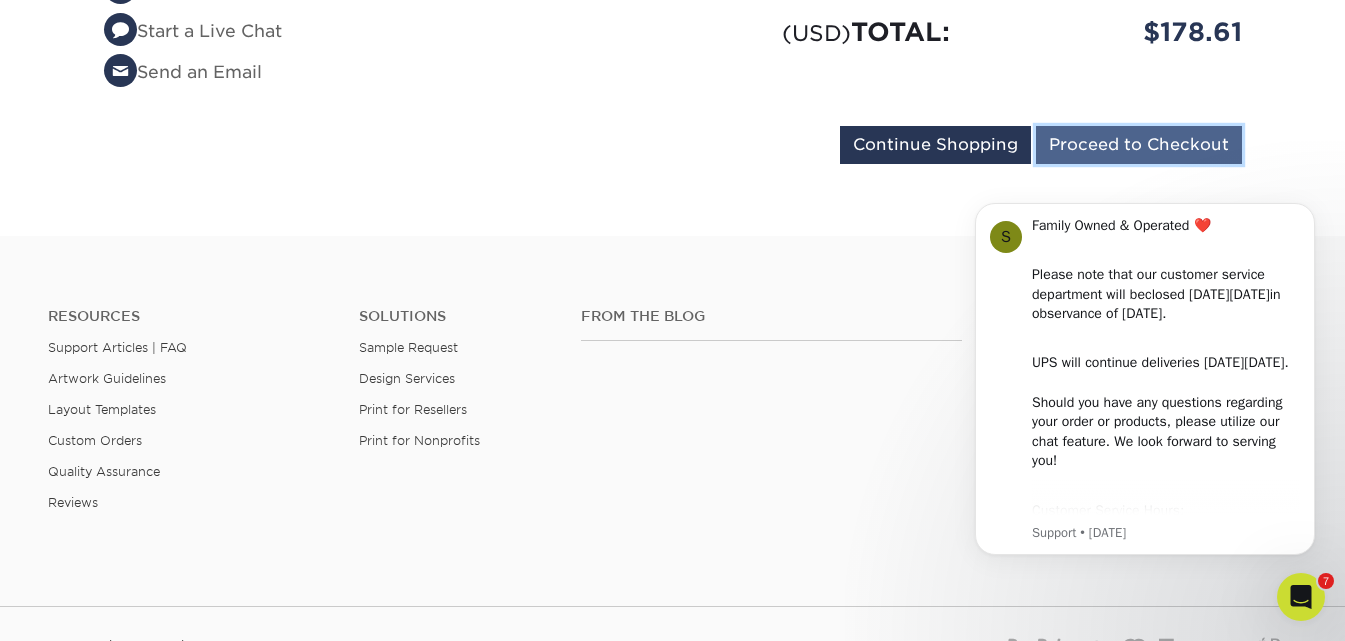 click on "Proceed to Checkout" at bounding box center [1139, 145] 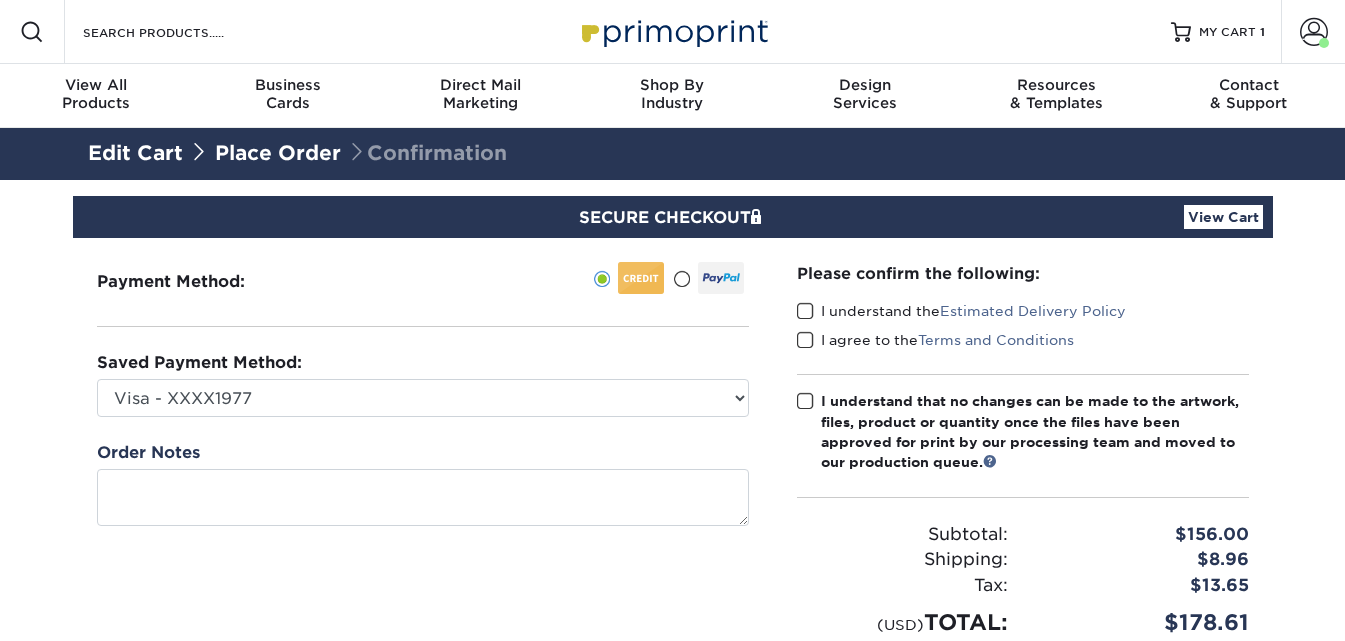 scroll, scrollTop: 0, scrollLeft: 0, axis: both 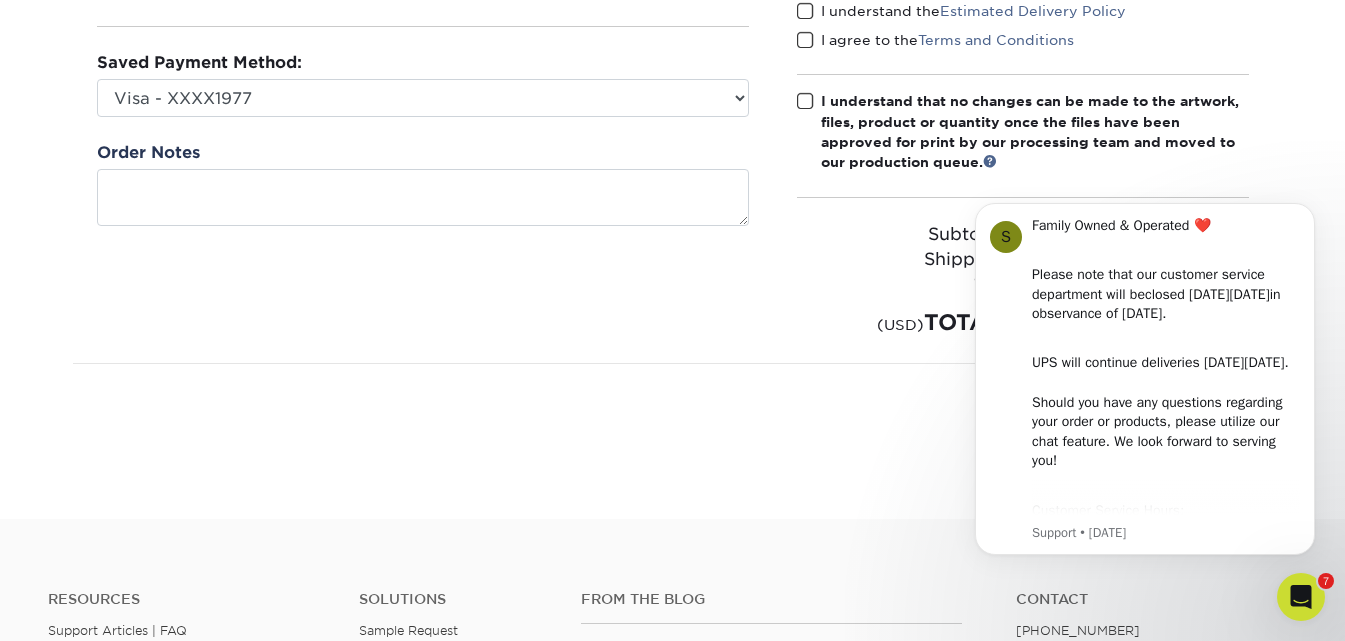 drag, startPoint x: 1203, startPoint y: 317, endPoint x: 1296, endPoint y: 212, distance: 140.26404 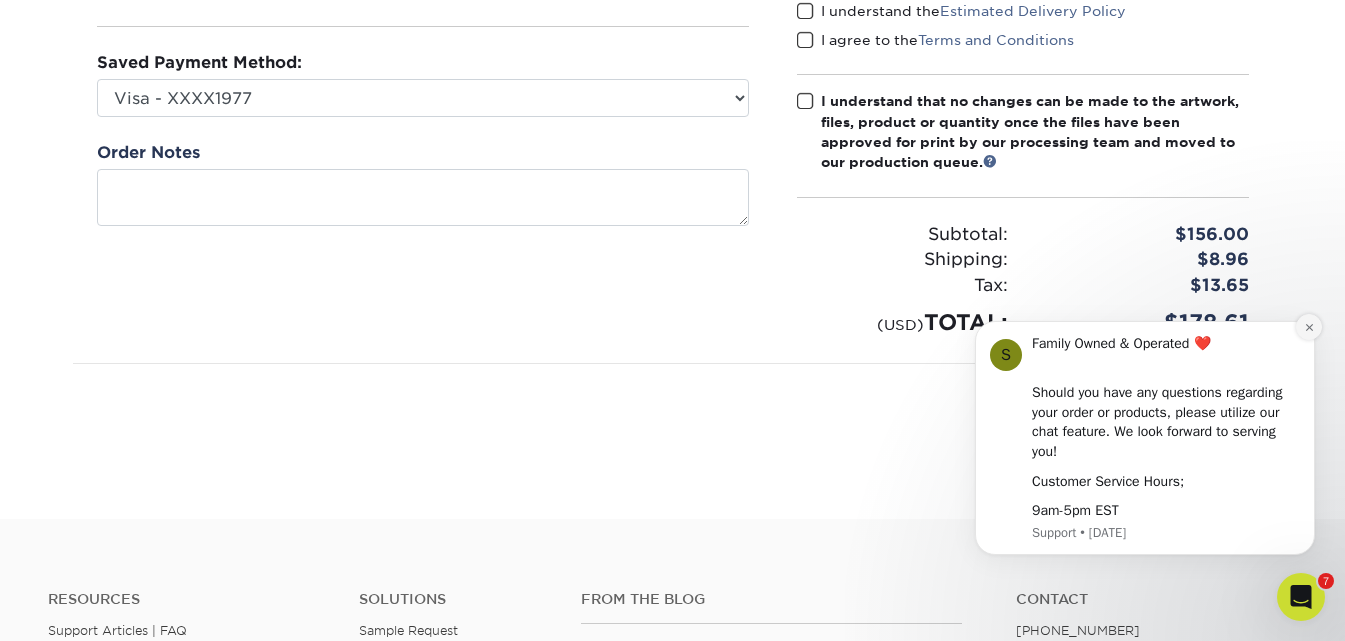 click 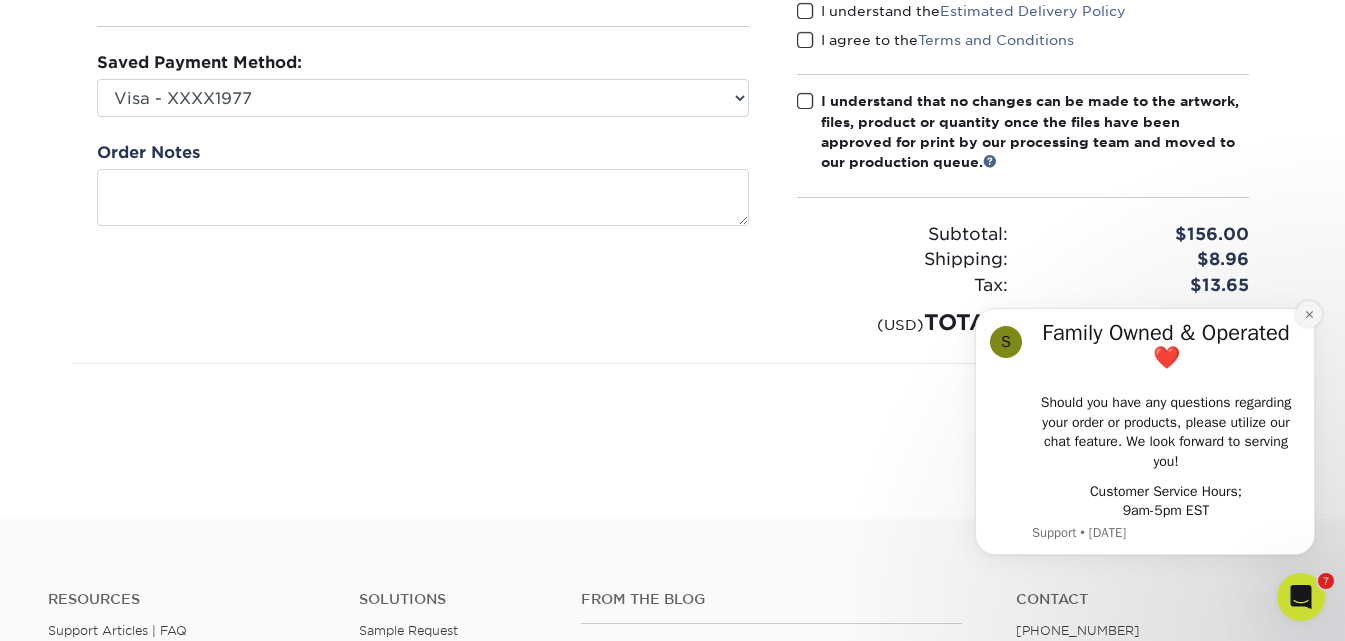 click at bounding box center [1309, 314] 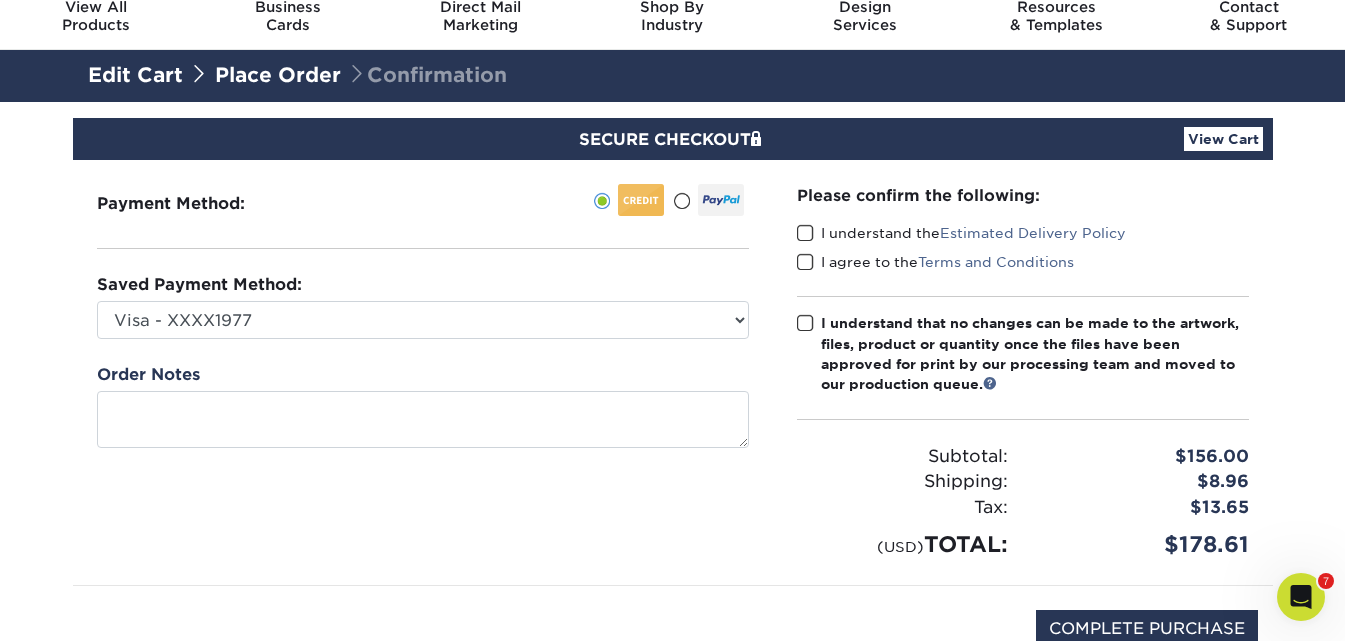 scroll, scrollTop: 100, scrollLeft: 0, axis: vertical 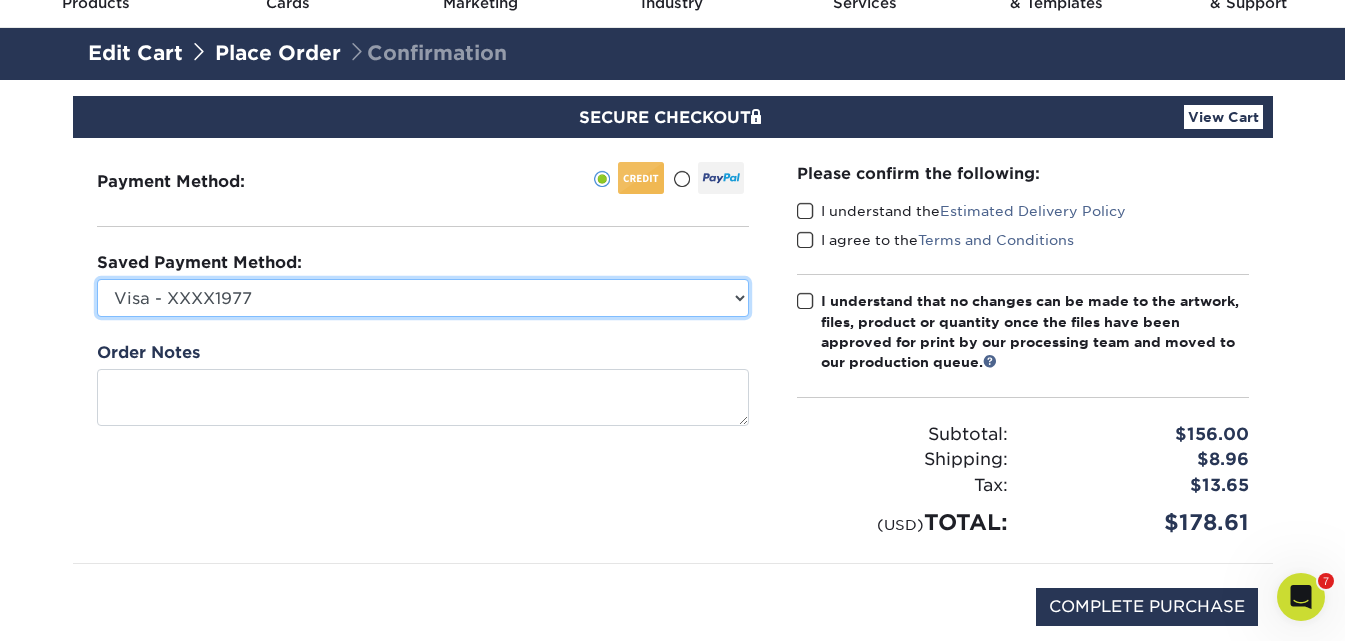 click on "Visa - XXXX1977 Visa - XXXX0731 Visa - XXXX1795 Visa - XXXX6967 Visa - XXXX6967 American Express - XXXX2003 New Credit Card" at bounding box center (423, 298) 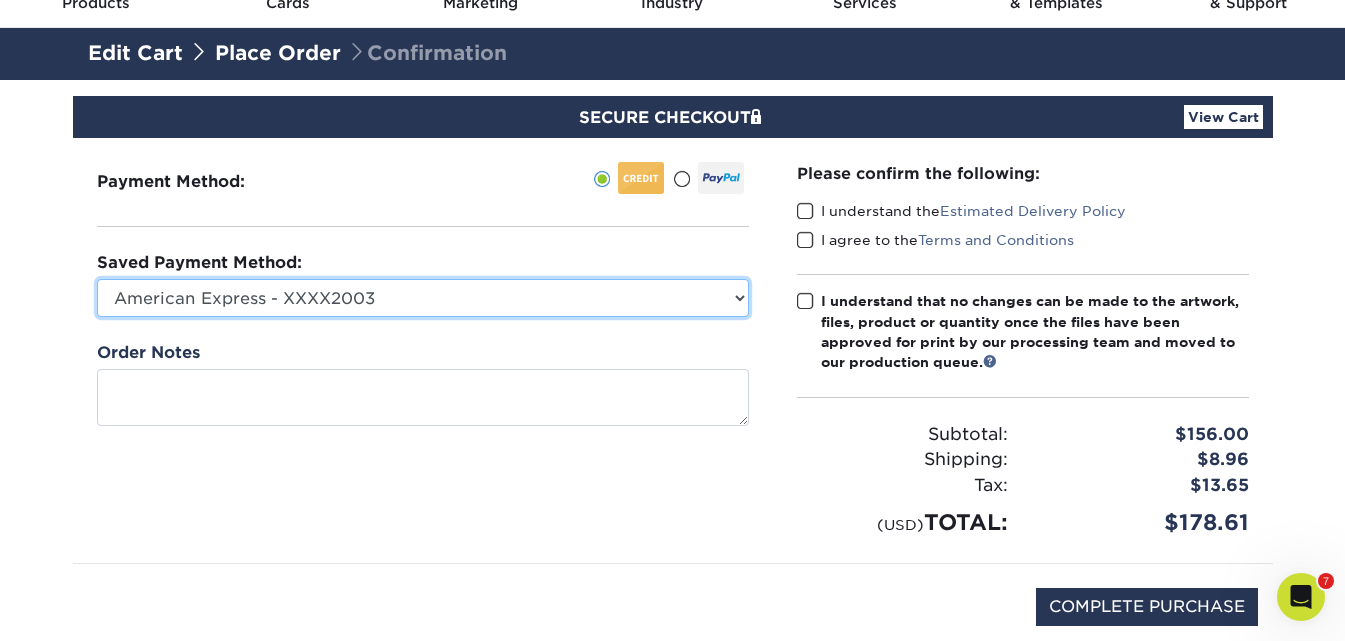 click on "Visa - XXXX1977 Visa - XXXX0731 Visa - XXXX1795 Visa - XXXX6967 Visa - XXXX6967 American Express - XXXX2003 New Credit Card" at bounding box center [423, 298] 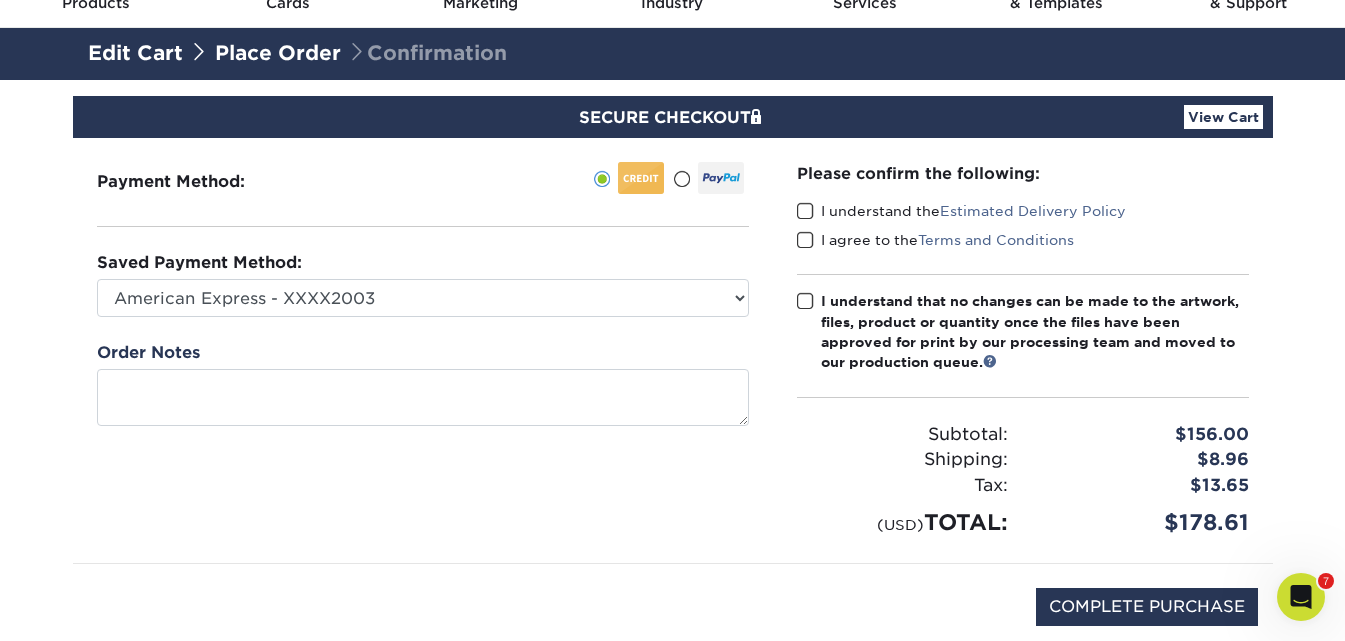 click at bounding box center (805, 211) 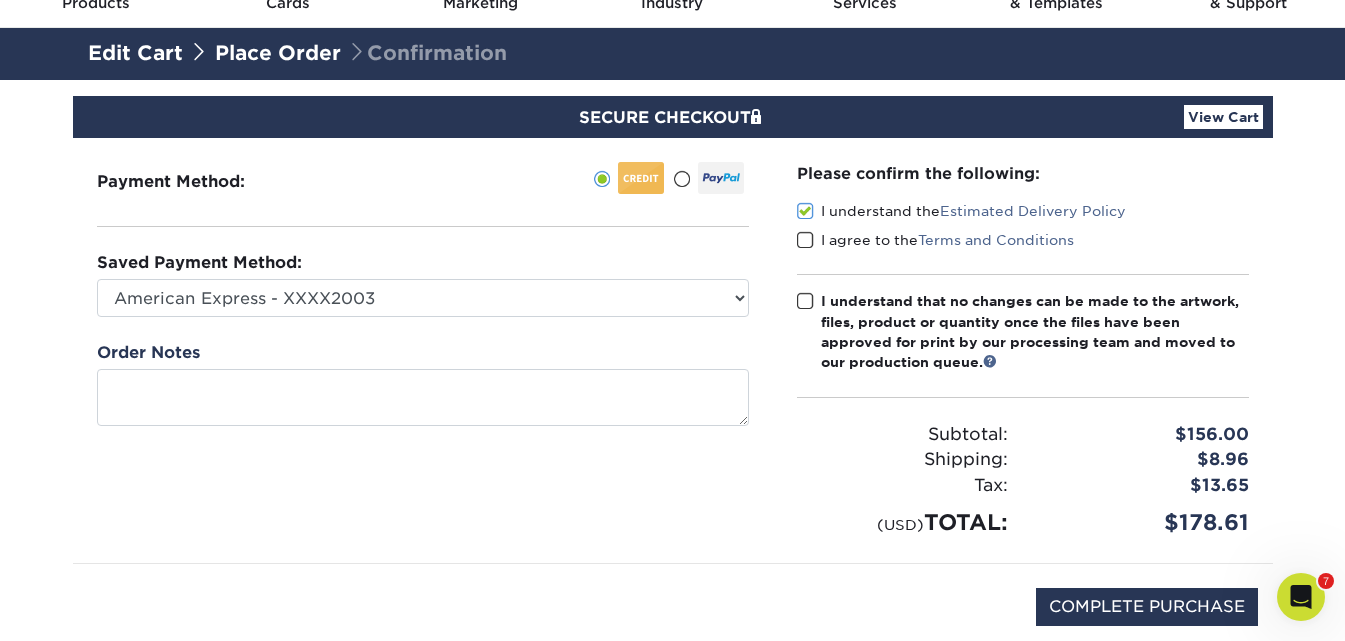 click at bounding box center [805, 240] 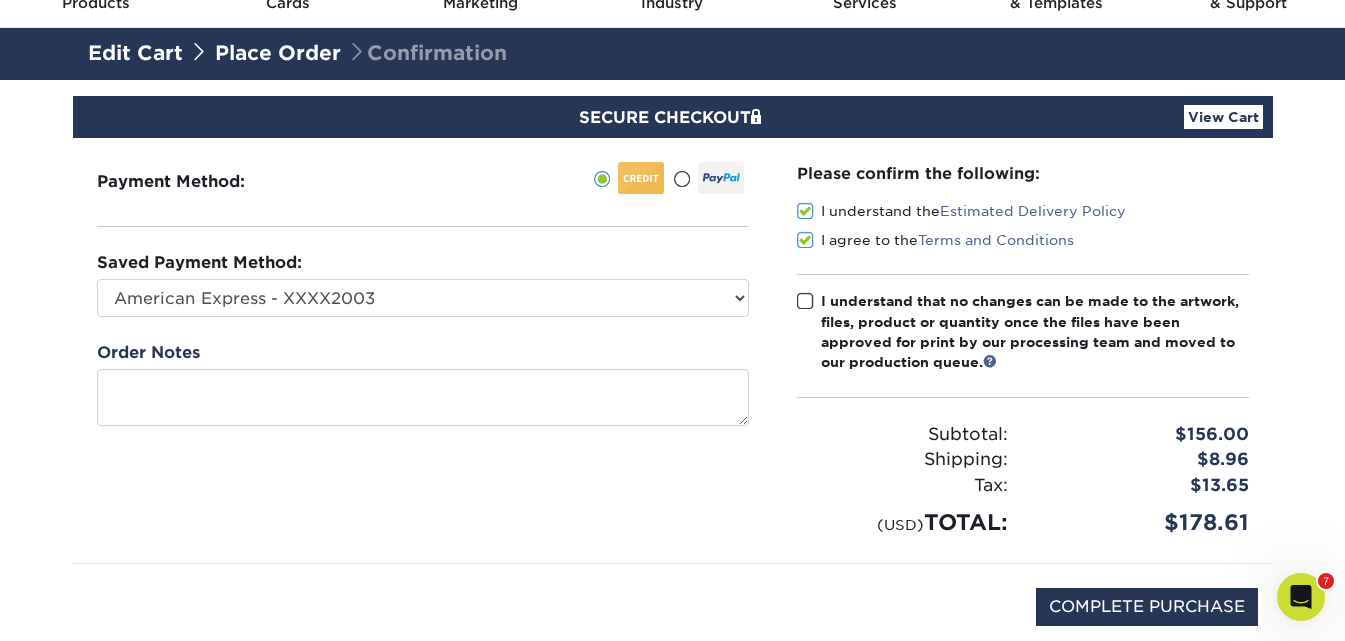 click at bounding box center (805, 301) 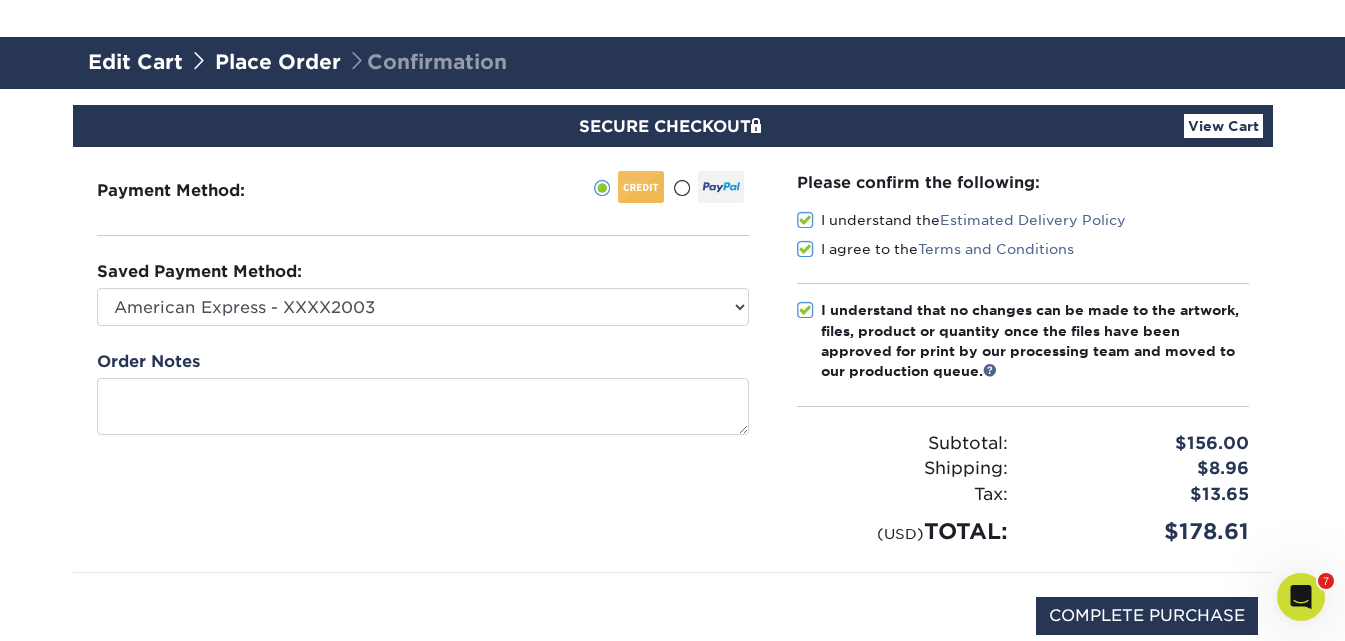 scroll, scrollTop: 200, scrollLeft: 0, axis: vertical 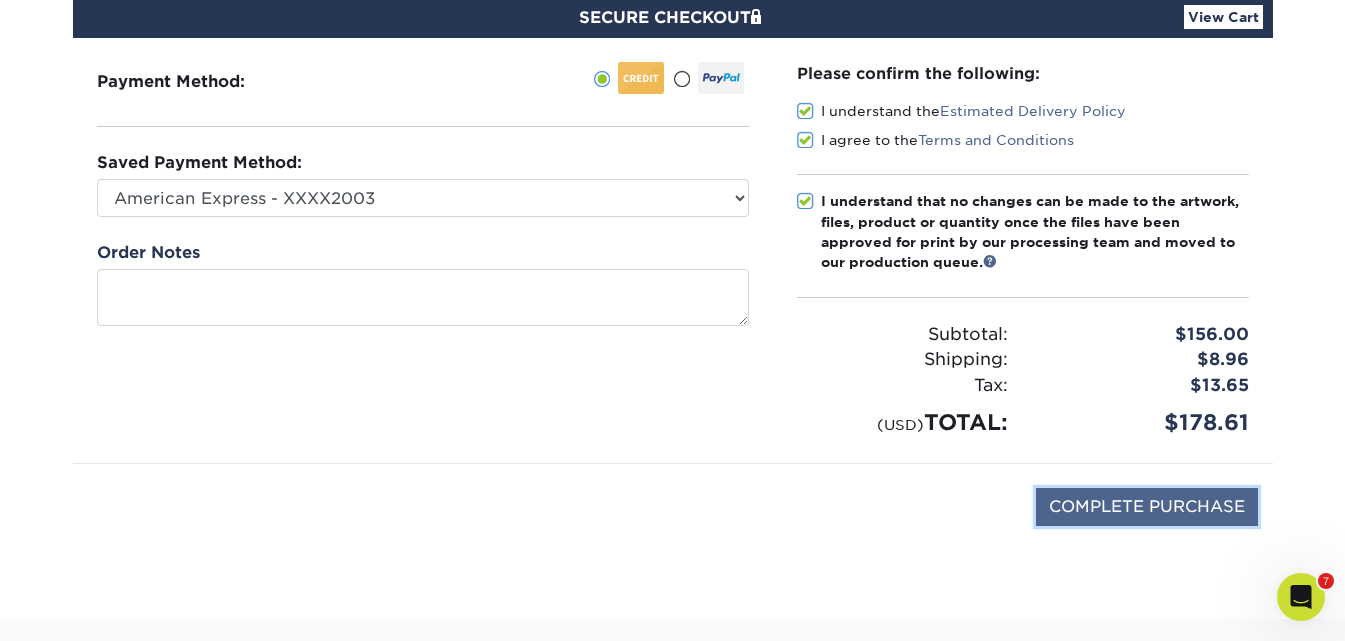 click on "COMPLETE PURCHASE" at bounding box center [1147, 507] 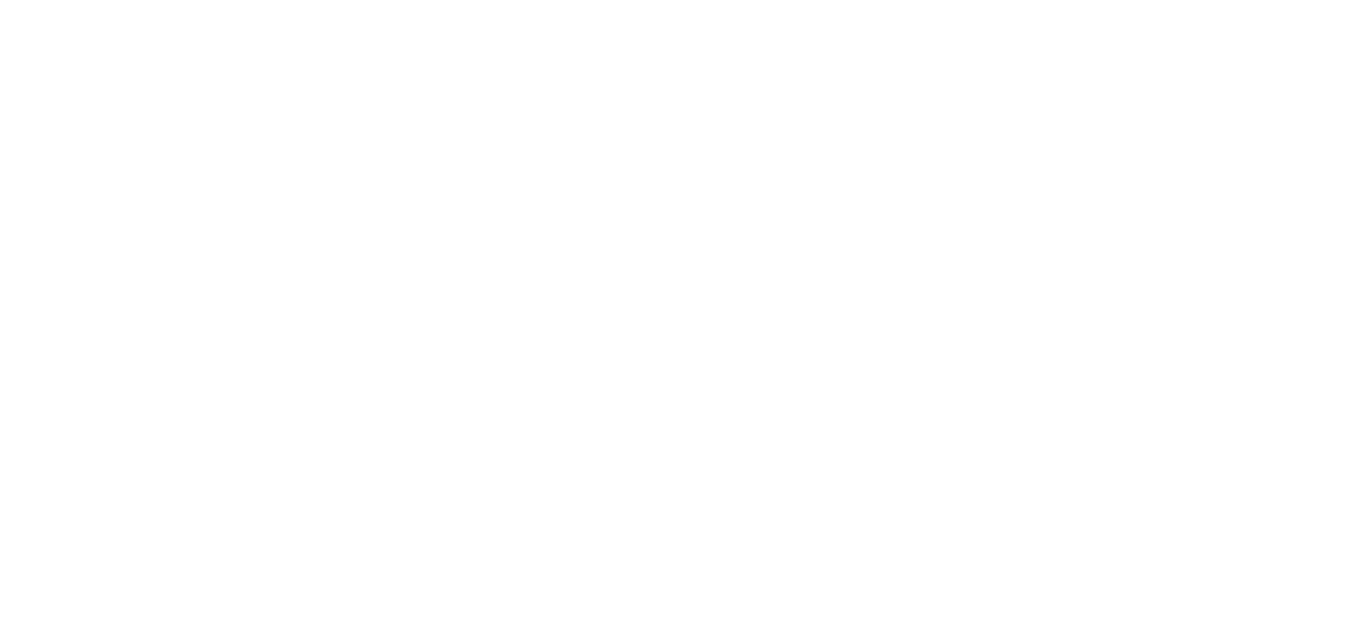 scroll, scrollTop: 0, scrollLeft: 0, axis: both 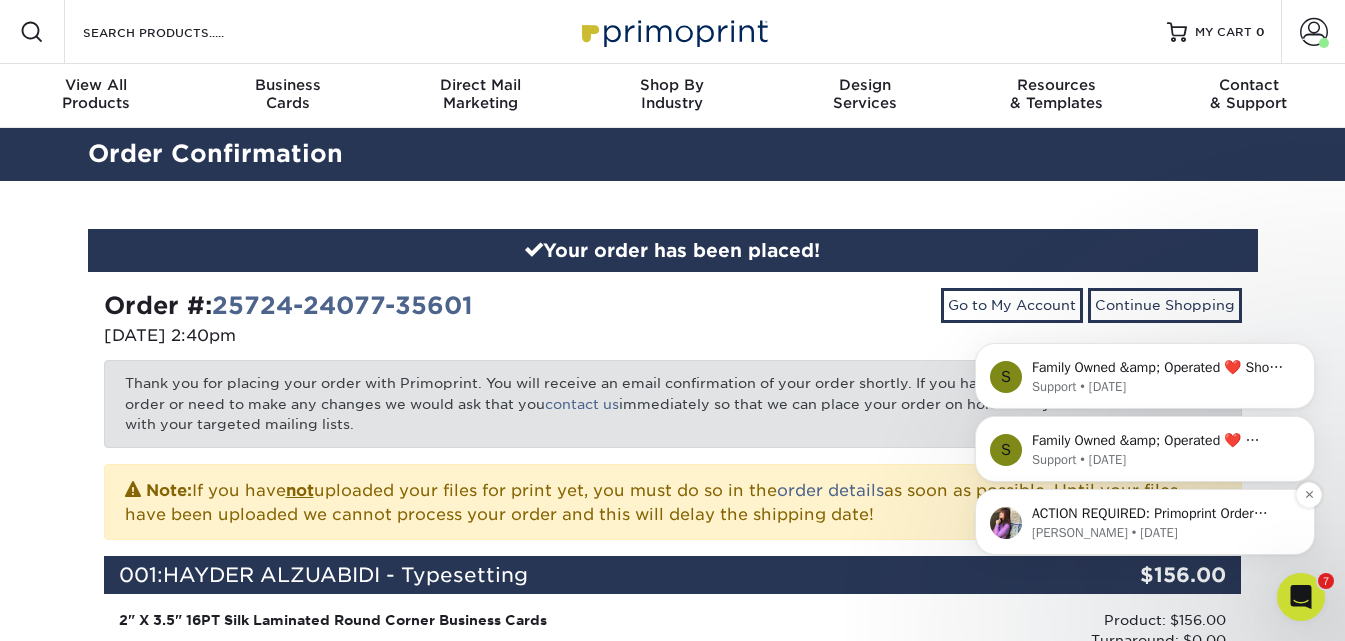 click on "Erica • 19w ago" at bounding box center [1161, 533] 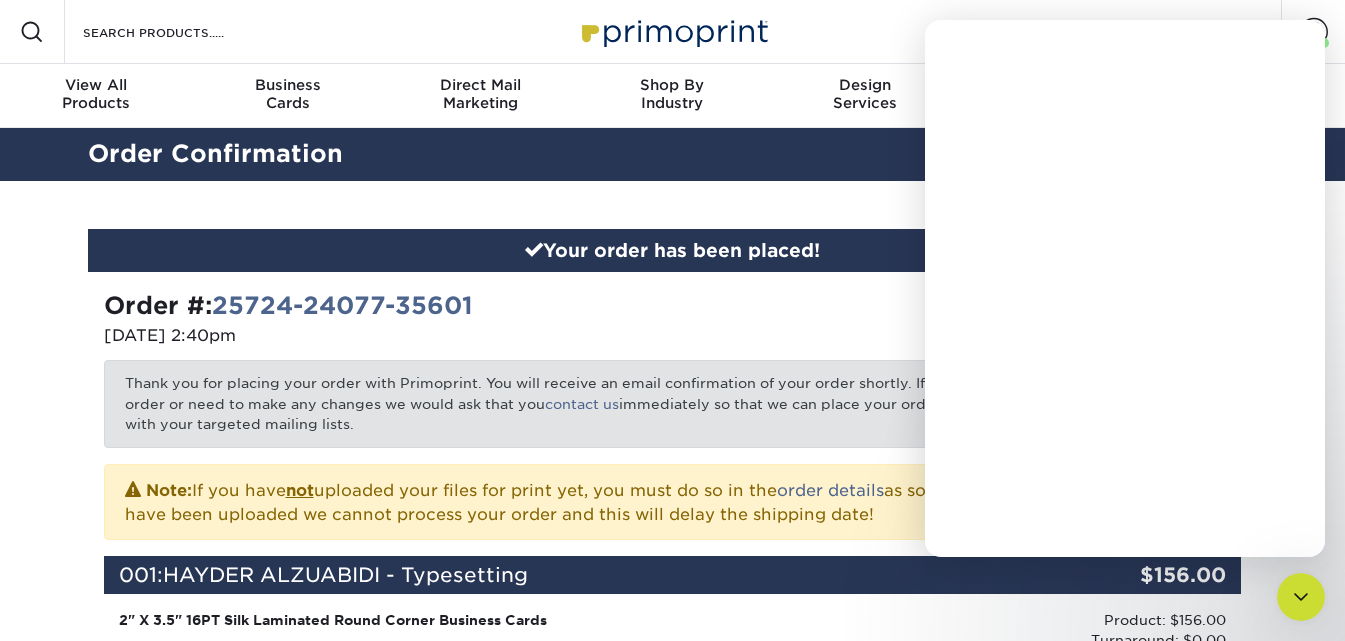 scroll, scrollTop: 0, scrollLeft: 0, axis: both 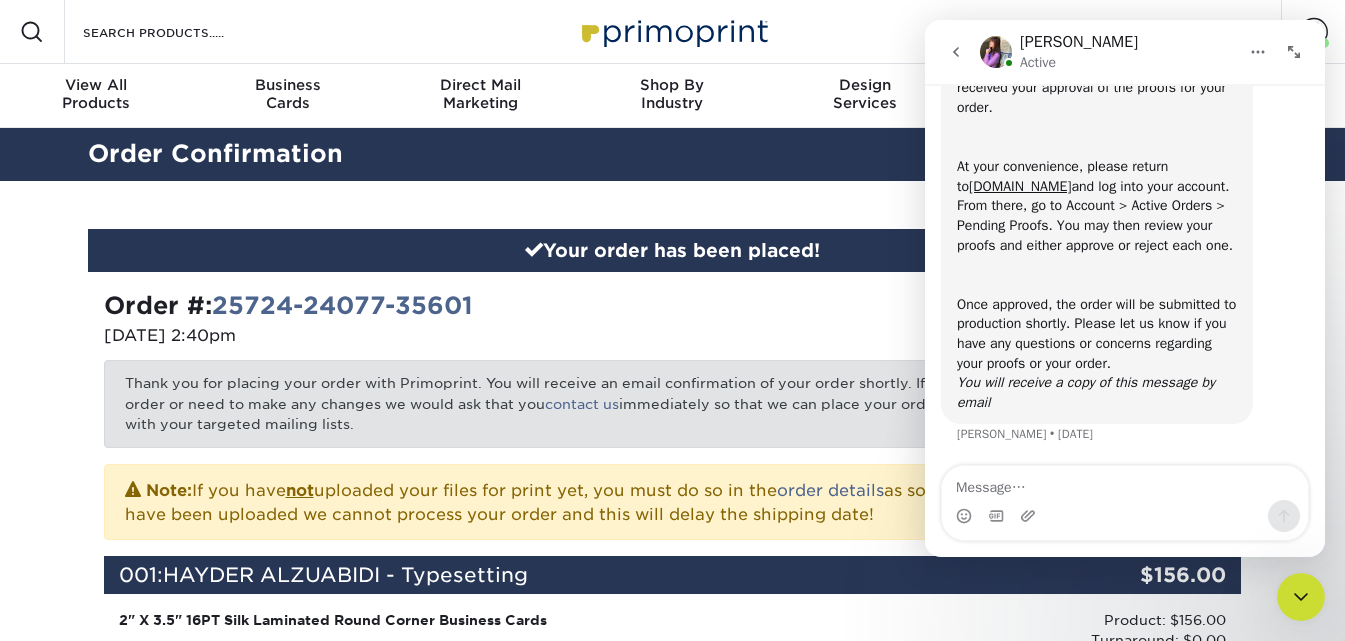 click on "Your order has been placed!
Order #:  25724-24077-35601
07/24/2025 2:40pm
Go to My Account
Continue Shopping
Thank you for placing your order with Primoprint. You will receive an email confirmation of your order shortly. If you have any questions regarding your order or need to make any changes we would ask that you  contact us  immediately so that we can place your order on hold. Also you will receive an email with your targeted mailing lists." at bounding box center [673, 730] 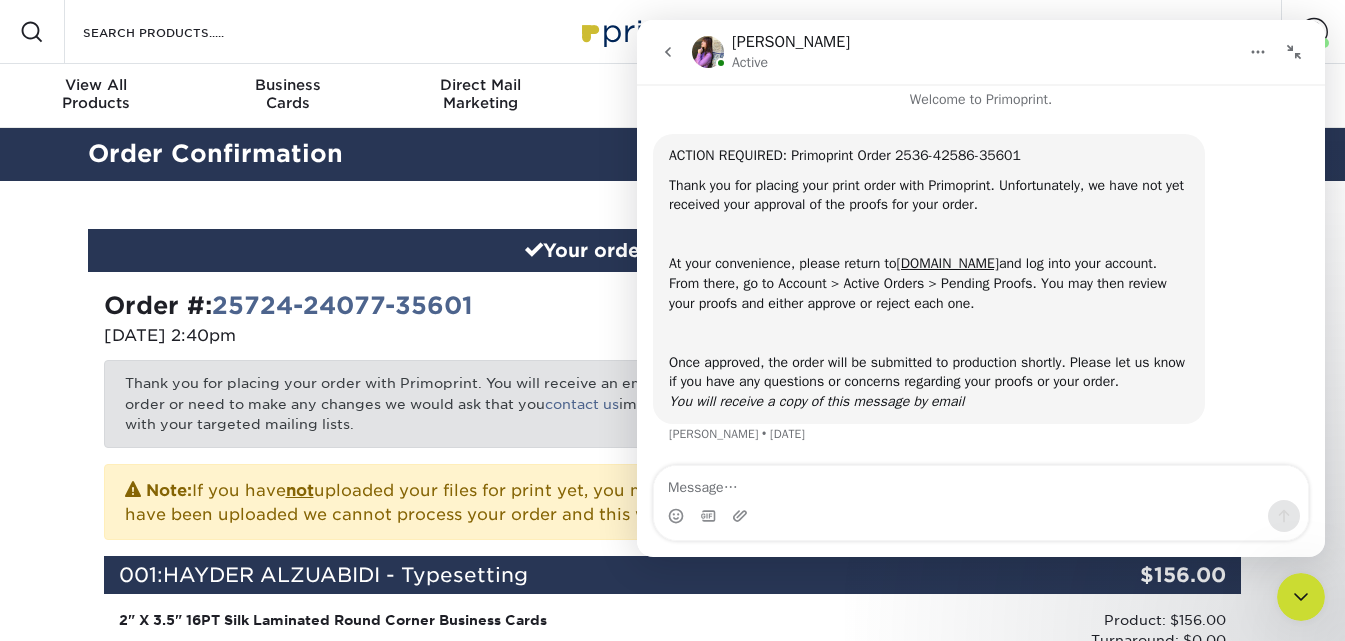click at bounding box center (1294, 52) 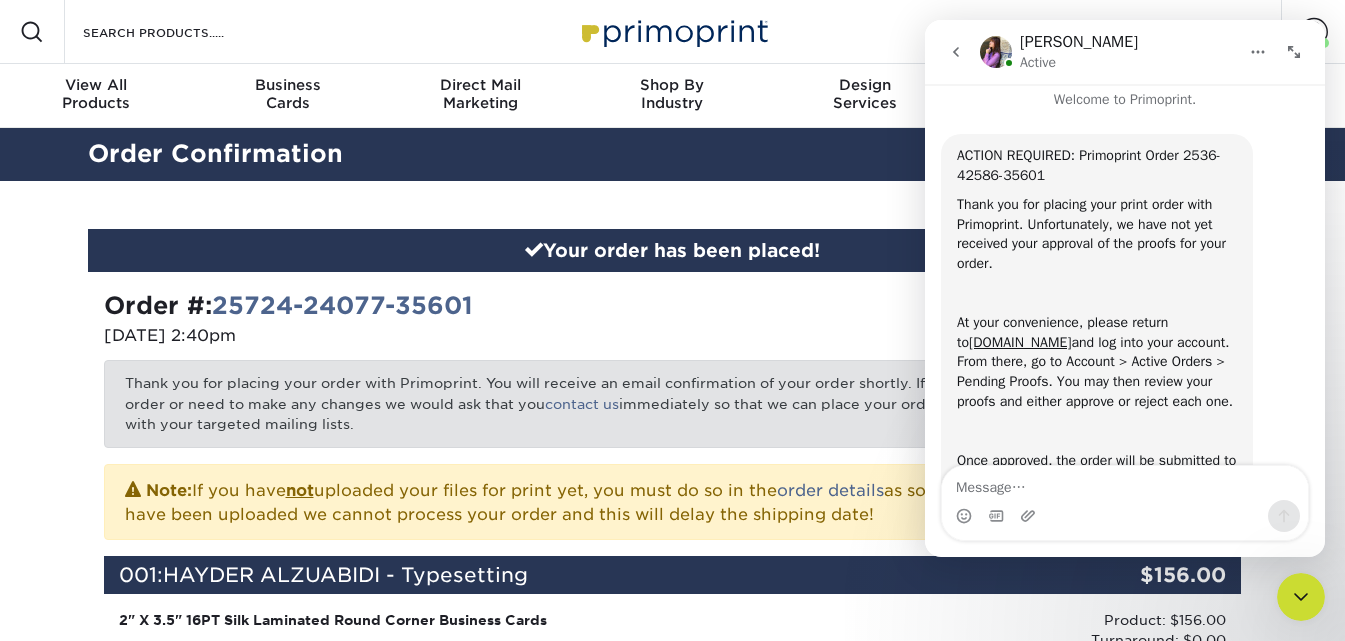 scroll, scrollTop: 188, scrollLeft: 0, axis: vertical 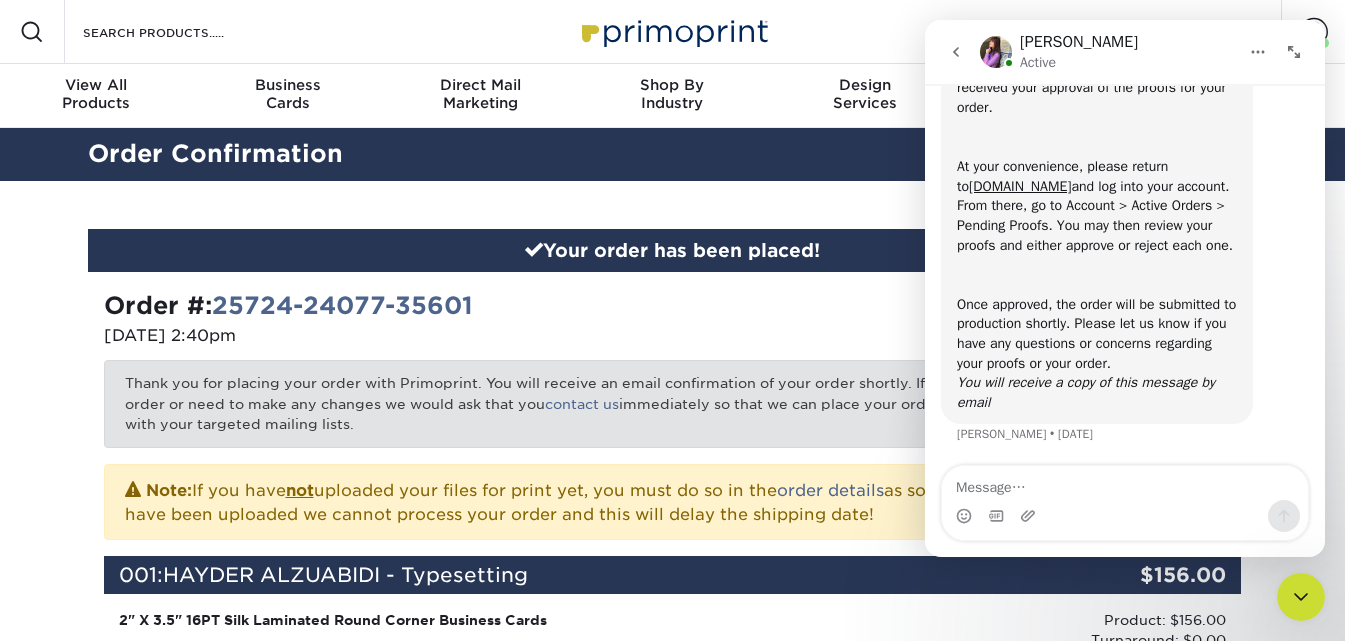 click on "Your order has been placed!
Order #:  25724-24077-35601
07/24/2025 2:40pm
Go to My Account
Continue Shopping
Thank you for placing your order with Primoprint. You will receive an email confirmation of your order shortly. If you have any questions regarding your order or need to make any changes we would ask that you  contact us  immediately so that we can place your order on hold. Also you will receive an email with your targeted mailing lists." at bounding box center [673, 730] 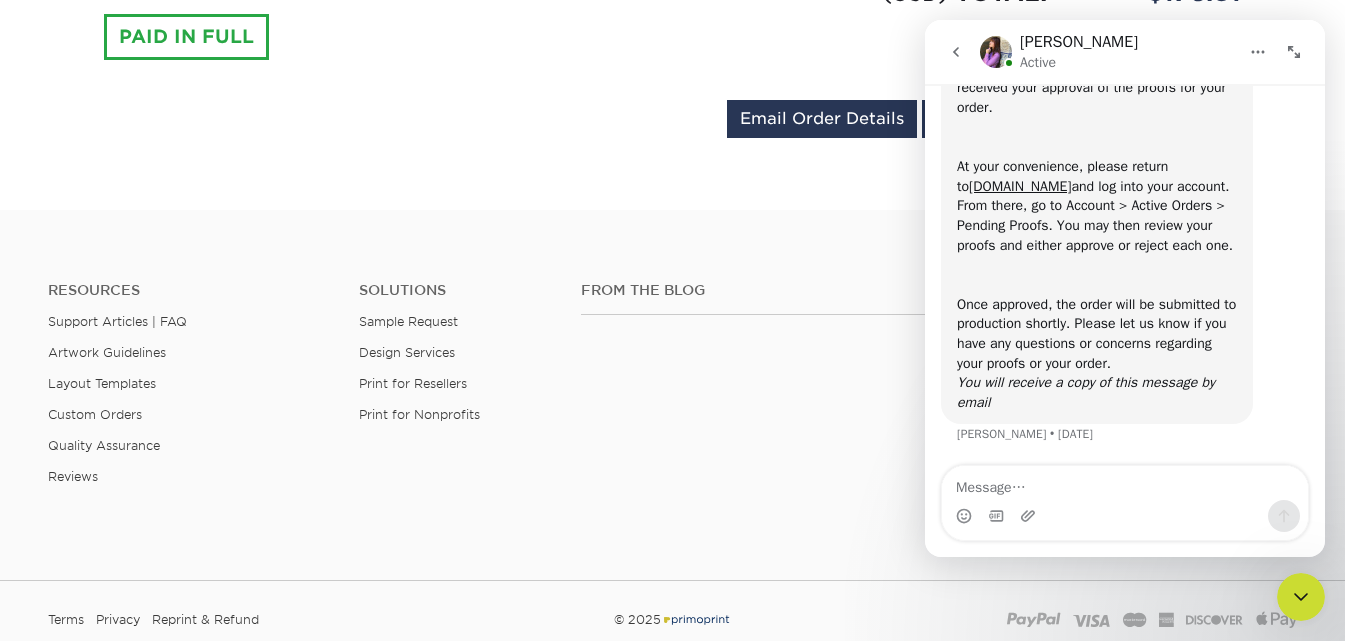 scroll, scrollTop: 1224, scrollLeft: 0, axis: vertical 